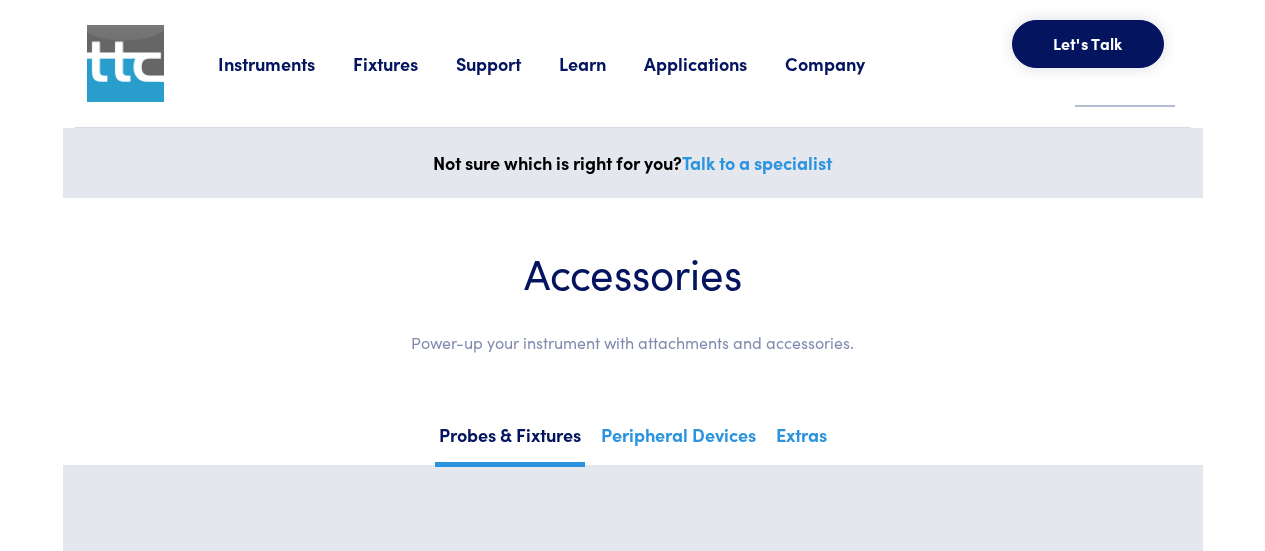 scroll, scrollTop: 0, scrollLeft: 0, axis: both 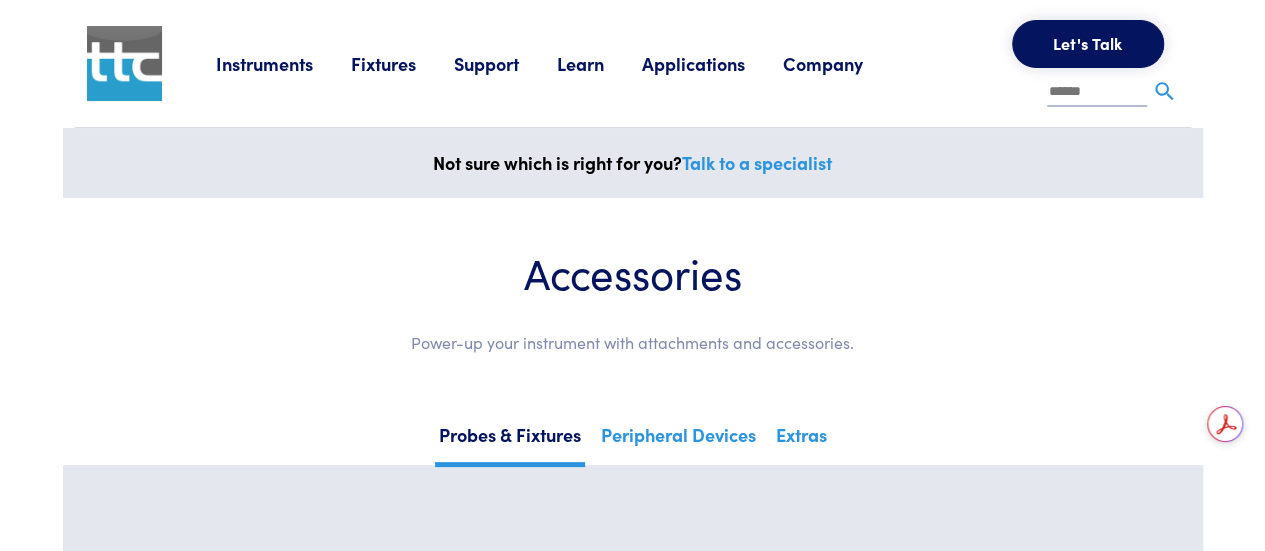 drag, startPoint x: 1272, startPoint y: 23, endPoint x: 1246, endPoint y: -26, distance: 55.470715 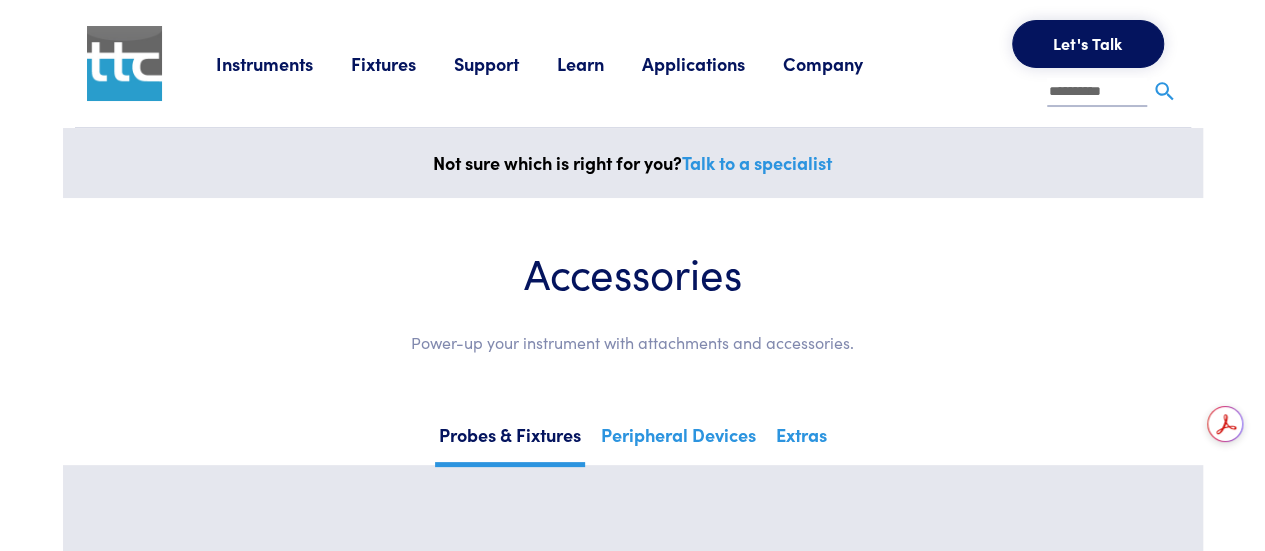type on "**********" 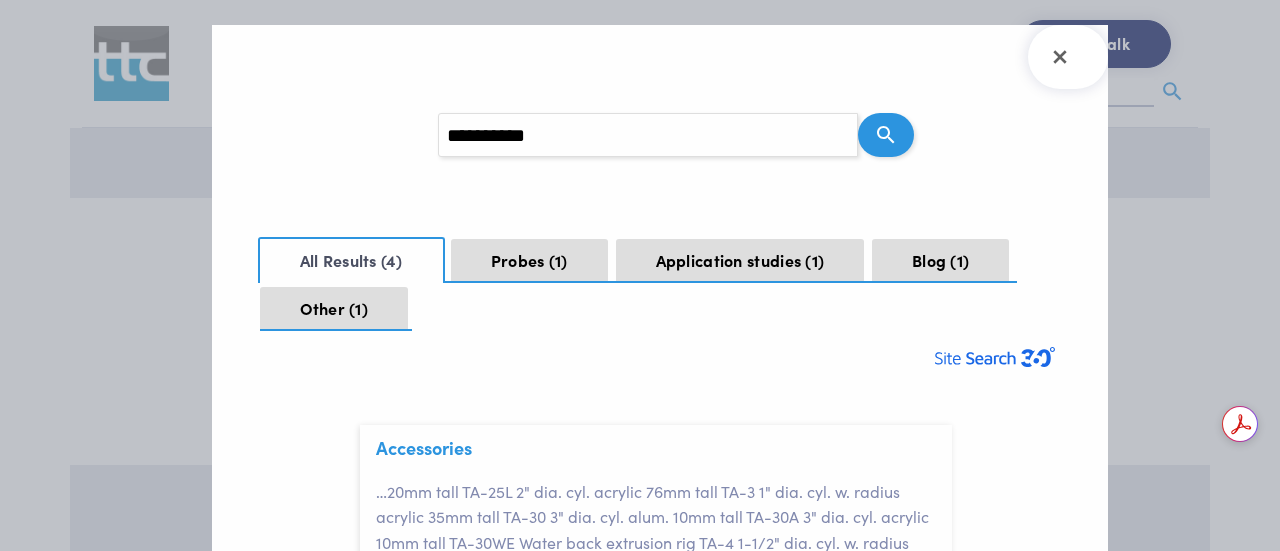 scroll, scrollTop: 60, scrollLeft: 0, axis: vertical 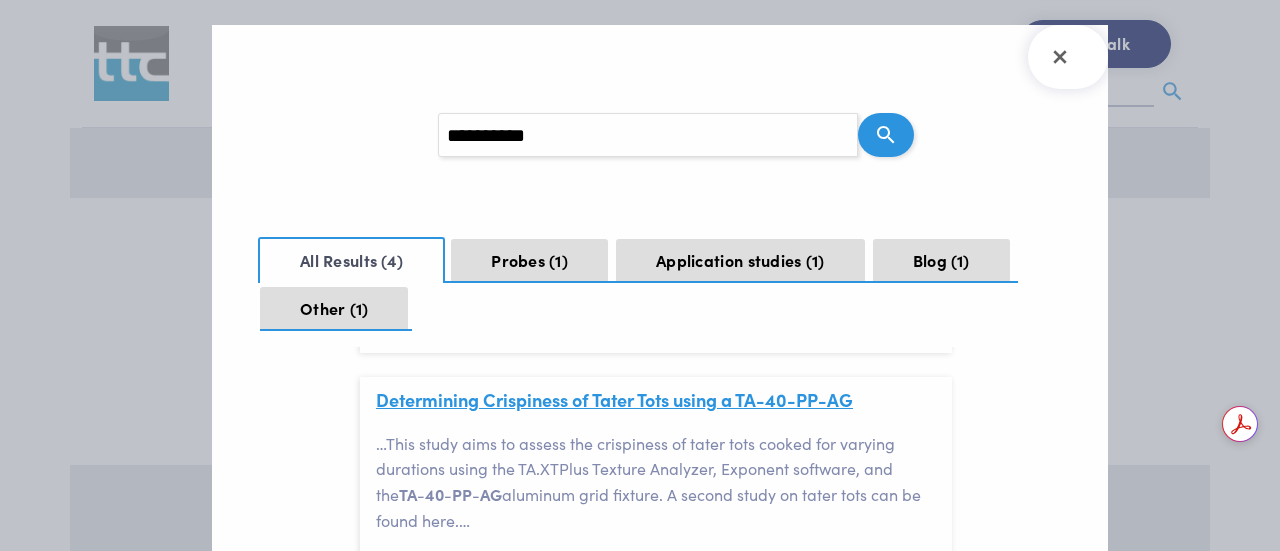 click on "Determining Crispiness of Tater Tots using a TA-40-PP-AG" at bounding box center [614, 399] 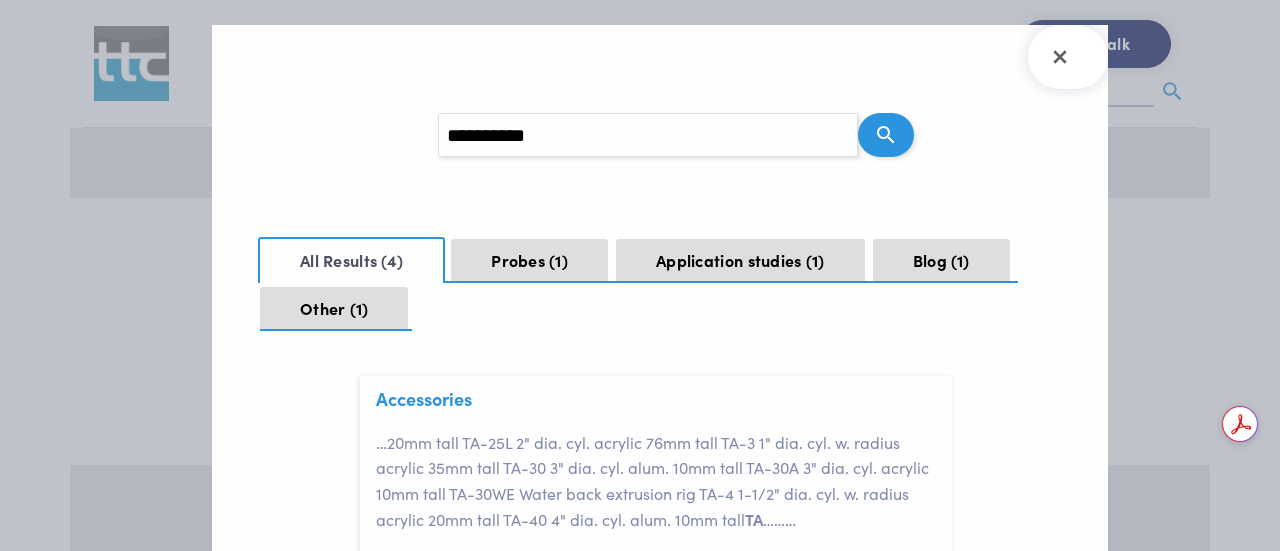 scroll, scrollTop: 64, scrollLeft: 0, axis: vertical 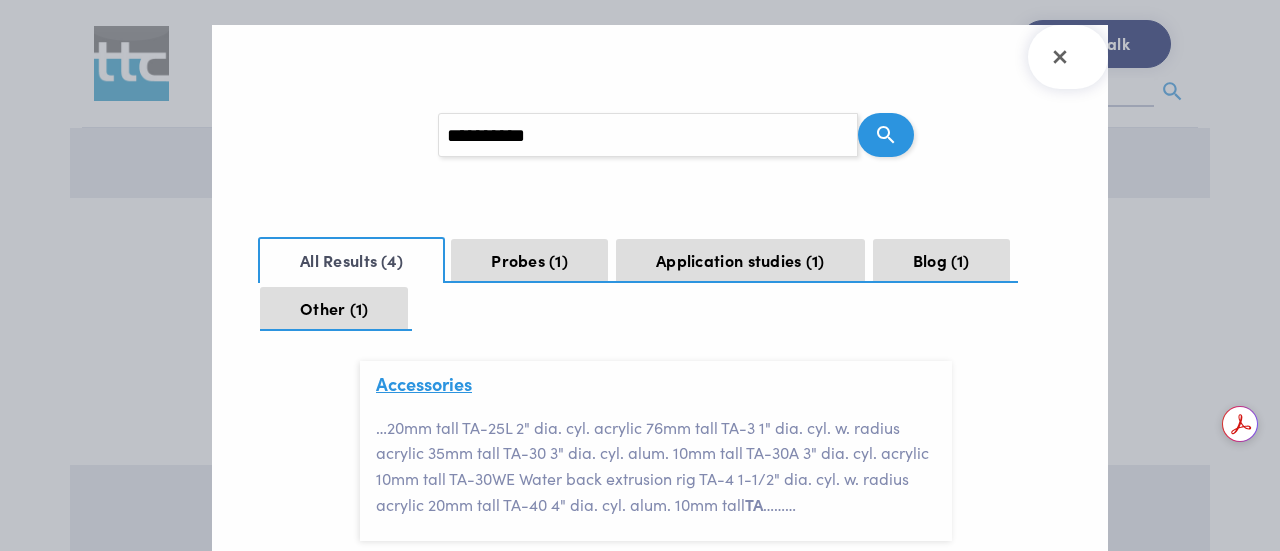 click on "Accessories" at bounding box center [424, 383] 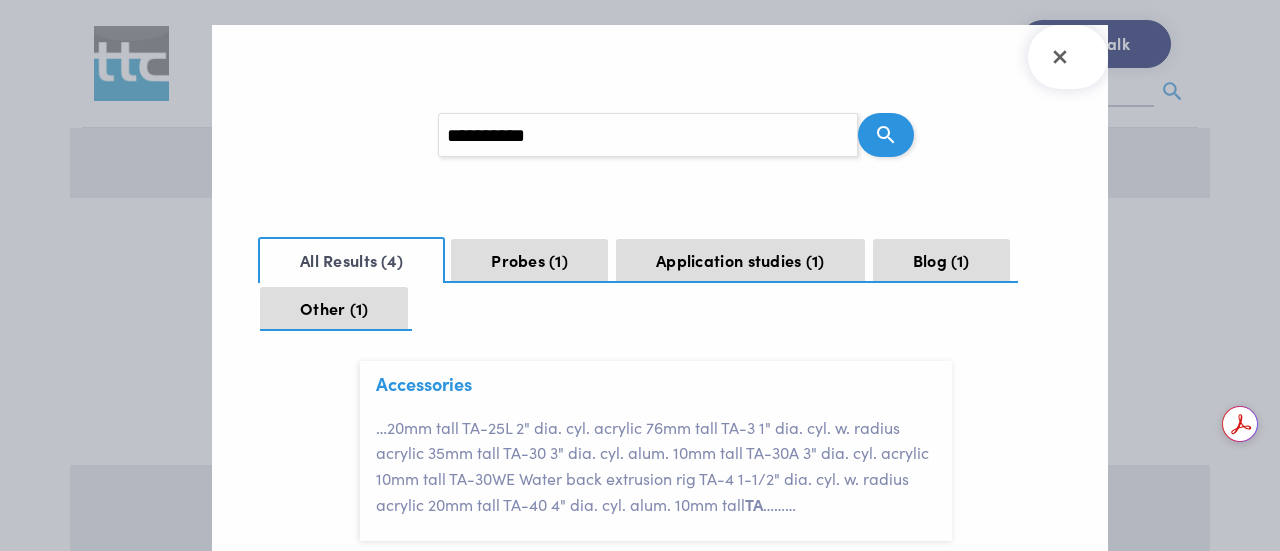 drag, startPoint x: 450, startPoint y: 389, endPoint x: 680, endPoint y: 201, distance: 297.05893 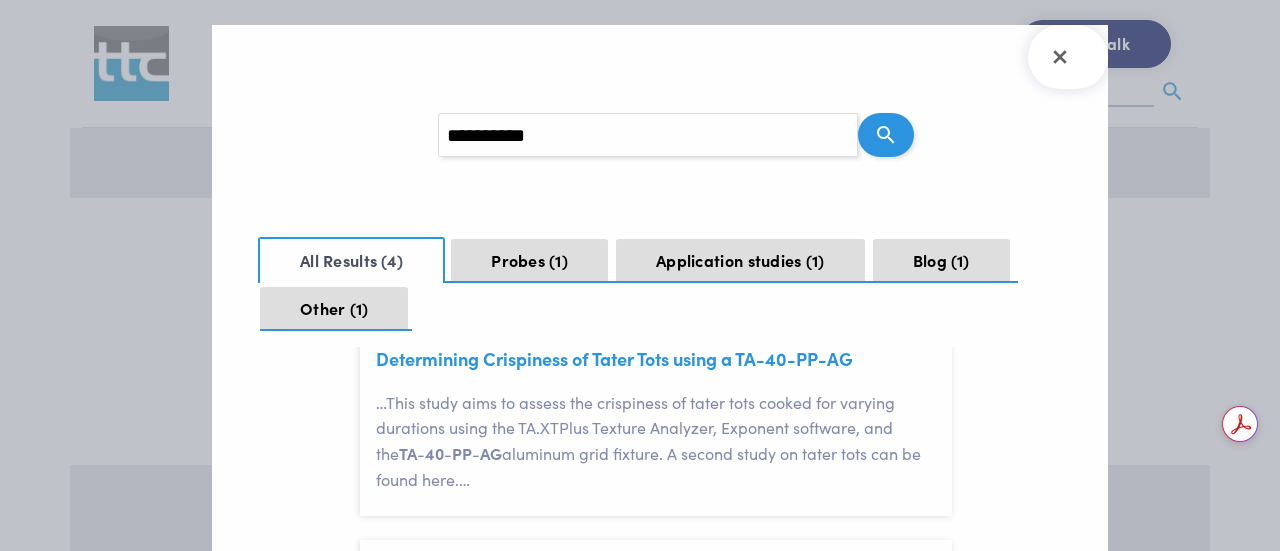 scroll, scrollTop: 287, scrollLeft: 0, axis: vertical 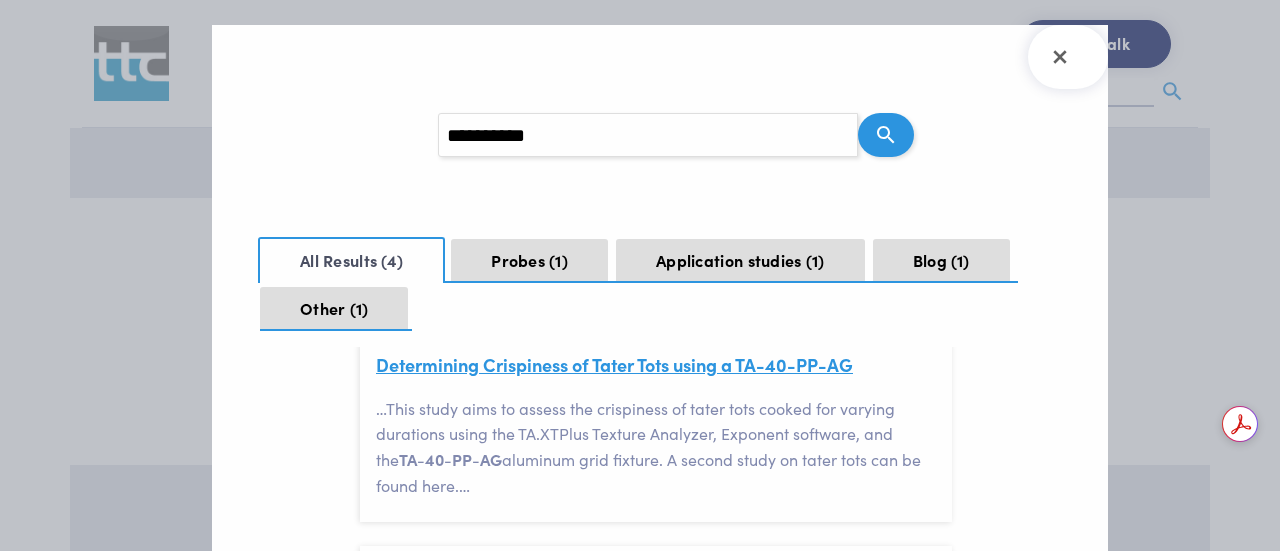 click on "Determining Crispiness of Tater Tots using a TA-40-PP-AG" at bounding box center [614, 364] 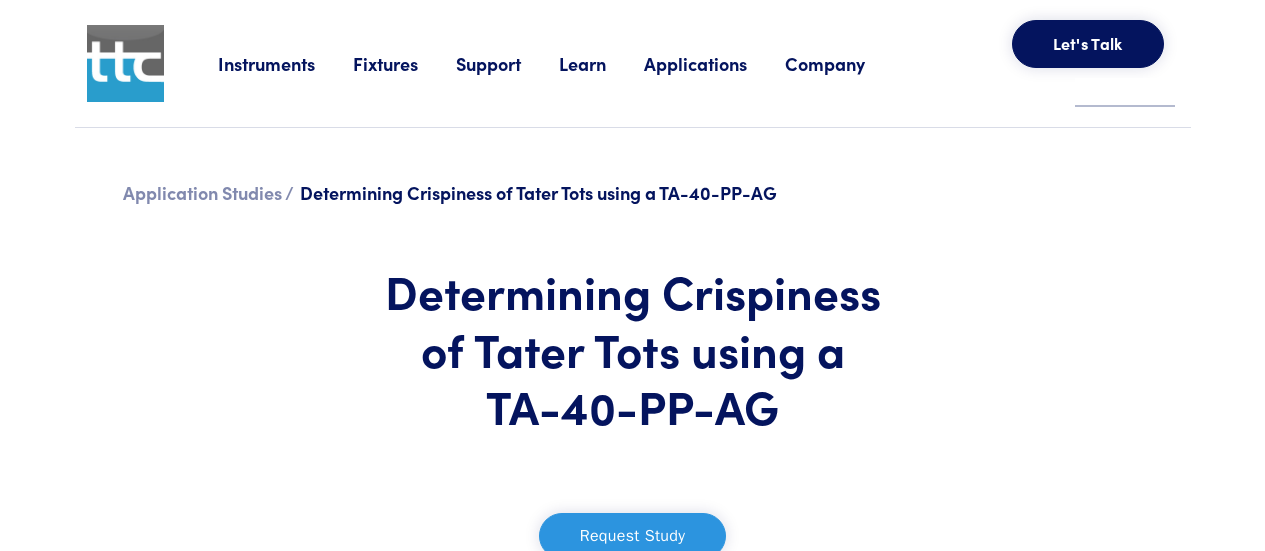 scroll, scrollTop: 0, scrollLeft: 0, axis: both 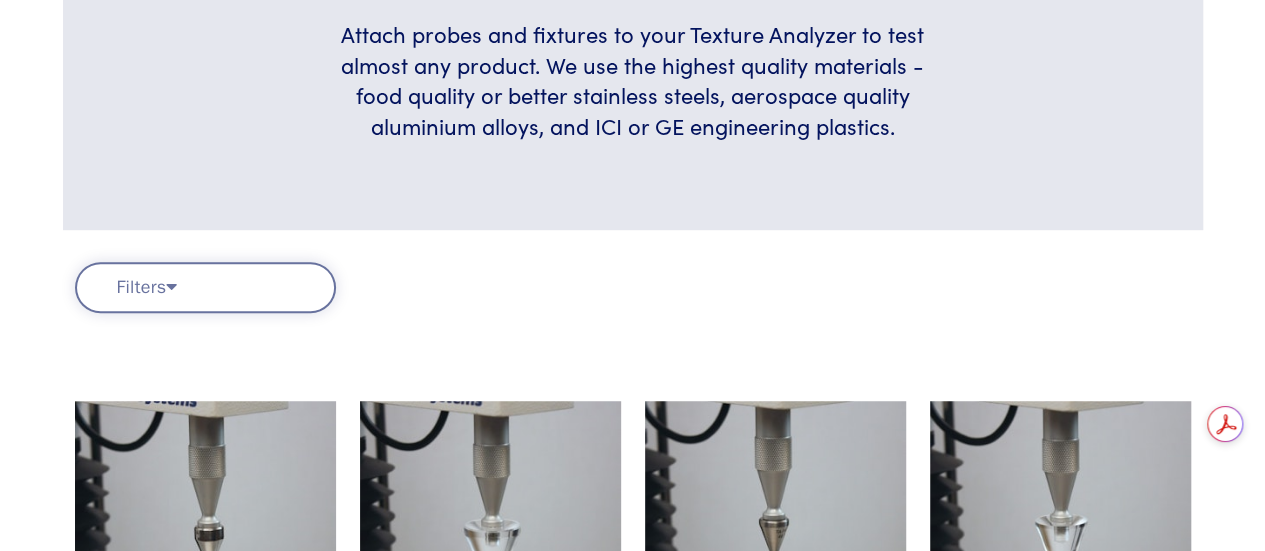 click on "Instruments
Texture Analyzers
Measure any physical product characteristic.
TA.XTPlus Connect
TA.XTPlus 100 Connect
TA.XTExpress Connect
TA.HDPlus Connect
Compare Instruments
Software
Dimensional Analyzers
Measure volume, density, and dimensional profiles of solids.
Volscan Profiler
Ceramscan
Software
Fixtures" at bounding box center [632, 11020] 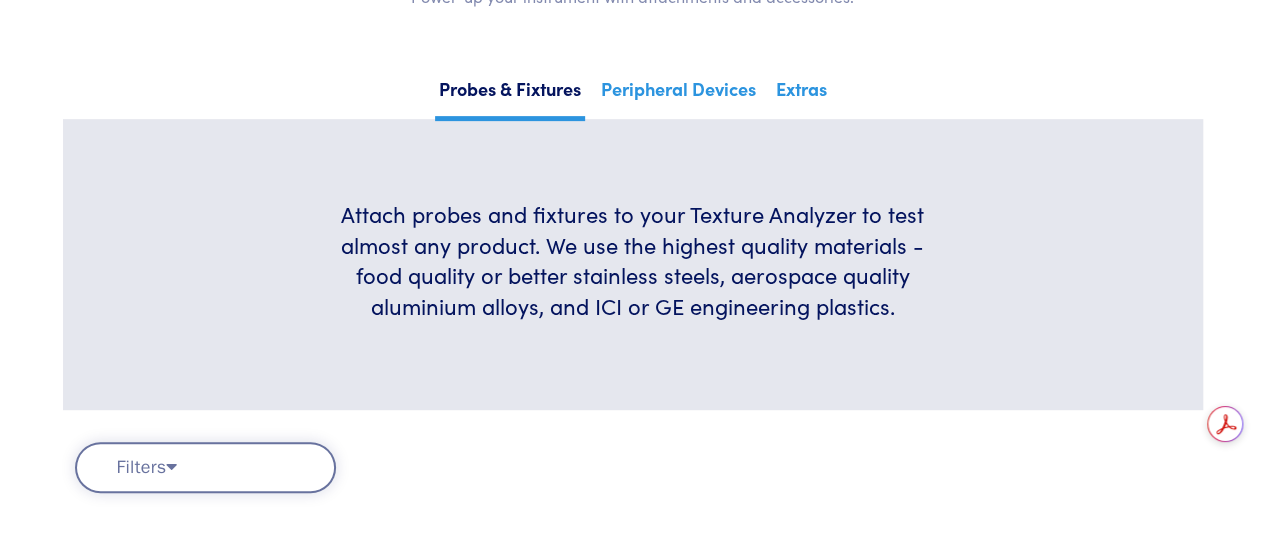 scroll, scrollTop: 0, scrollLeft: 0, axis: both 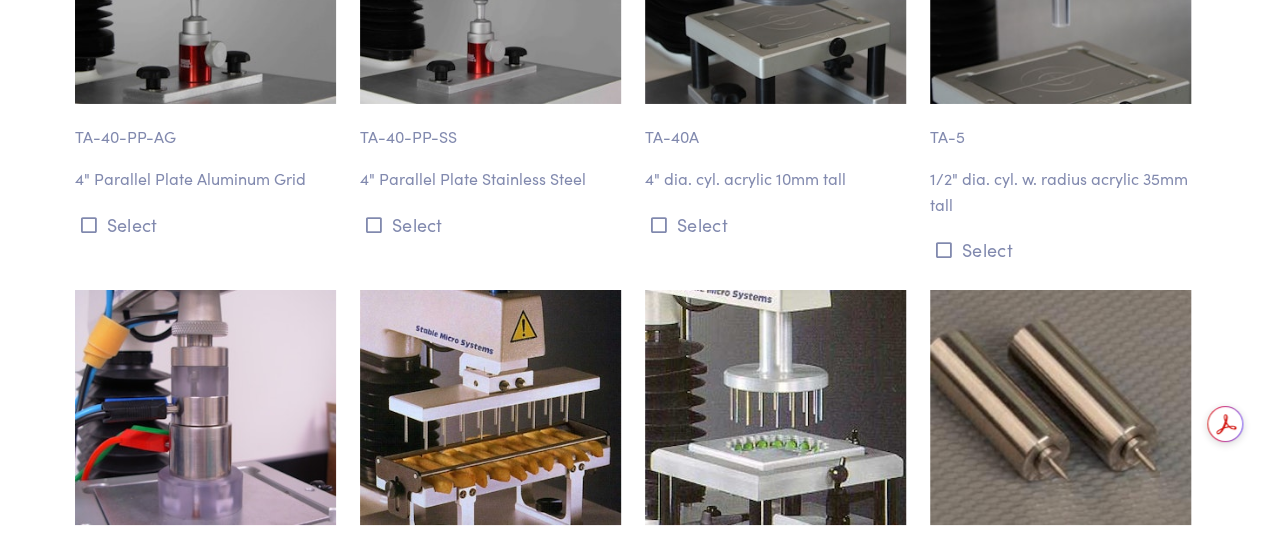 click on "TA-40-PP-AG" at bounding box center [205, 127] 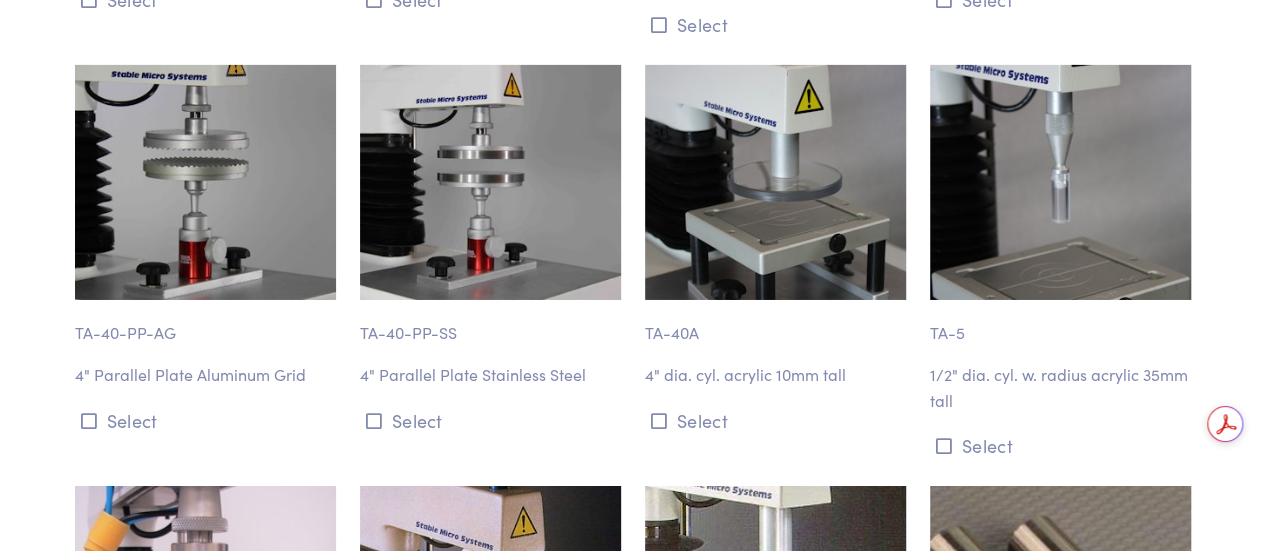 scroll, scrollTop: 3306, scrollLeft: 0, axis: vertical 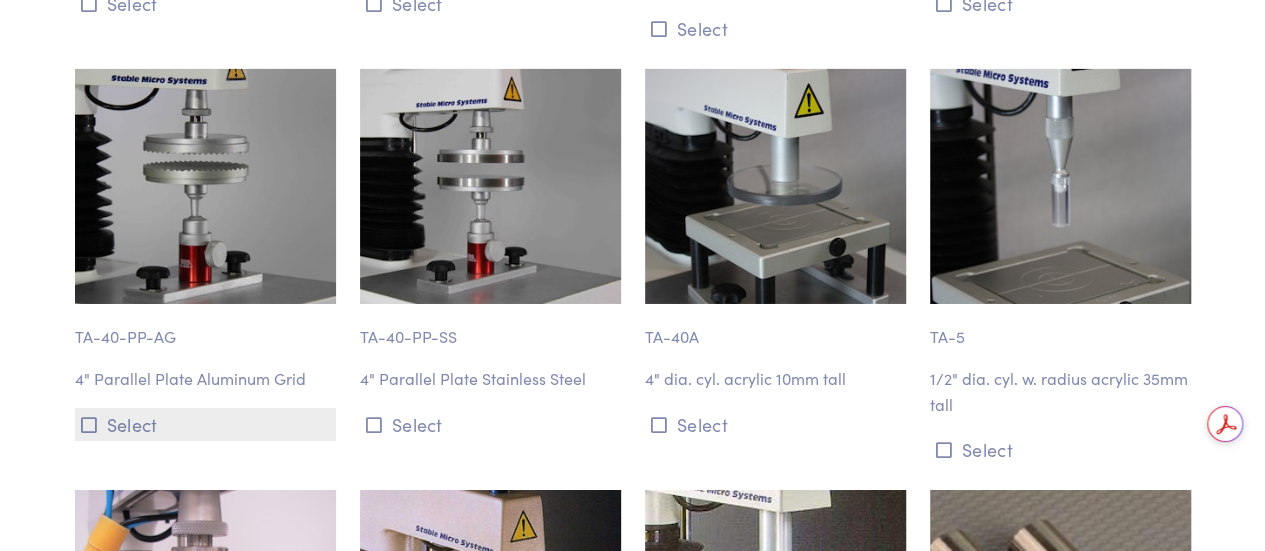 click at bounding box center [89, 425] 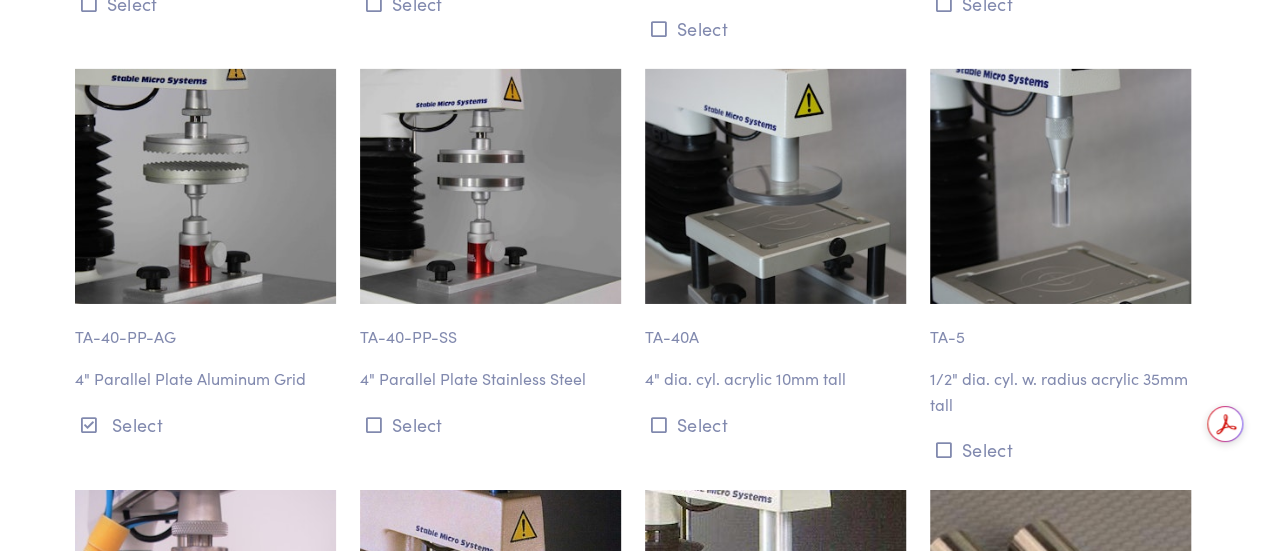 click on "4" Parallel Plate Aluminum Grid" at bounding box center (205, 379) 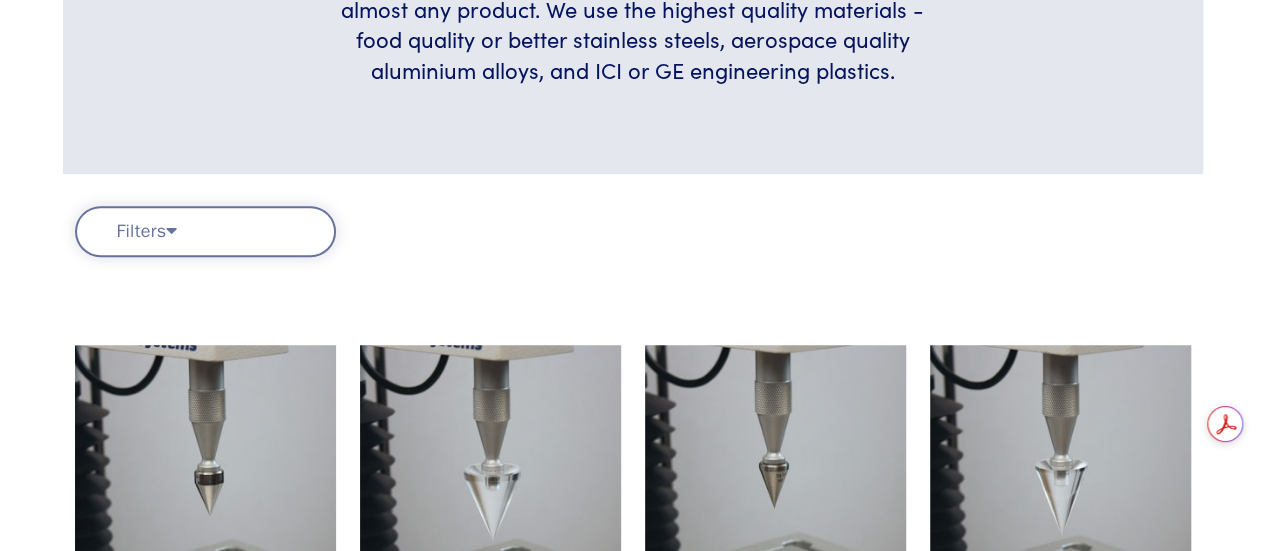 scroll, scrollTop: 462, scrollLeft: 0, axis: vertical 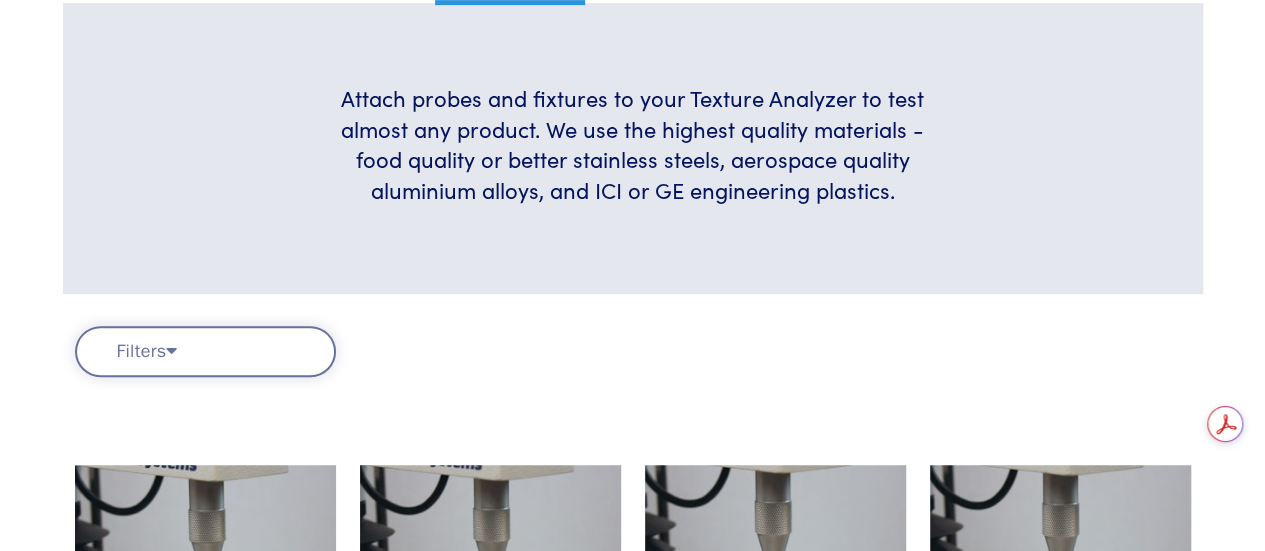 click on "Instruments
Texture Analyzers
Measure any physical product characteristic.
TA.XTPlus Connect
TA.XTPlus 100 Connect
TA.XTExpress Connect
TA.HDPlus Connect
Compare Instruments
Software
Dimensional Analyzers
Measure volume, density, and dimensional profiles of solids.
Volscan Profiler
Ceramscan
Software
Fixtures
Extras" at bounding box center (632, 11084) 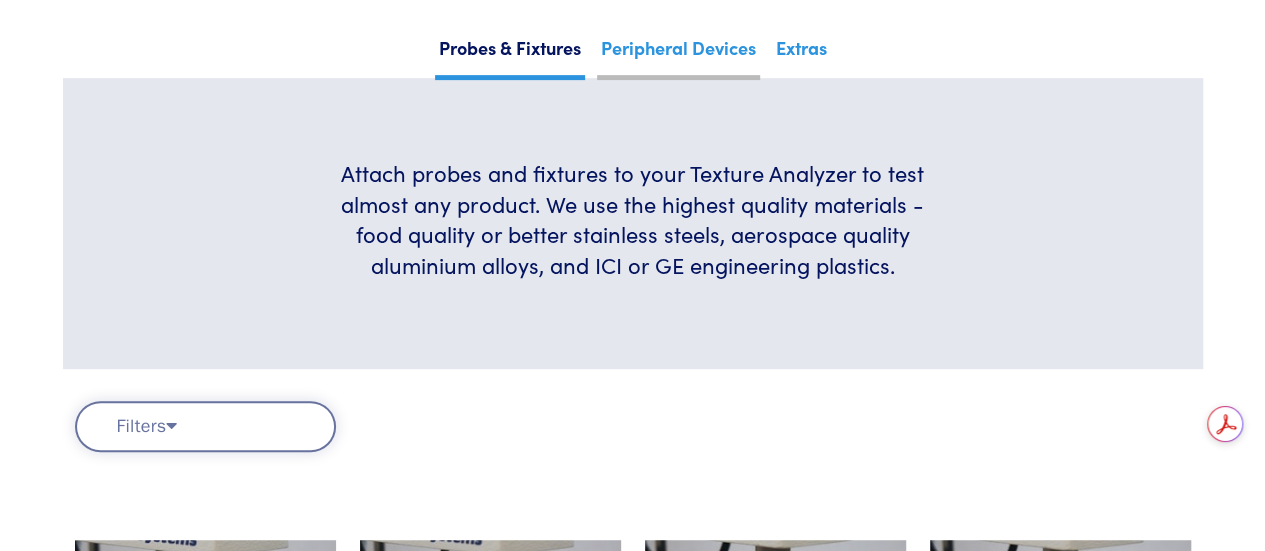 click on "Peripheral Devices" at bounding box center [678, 55] 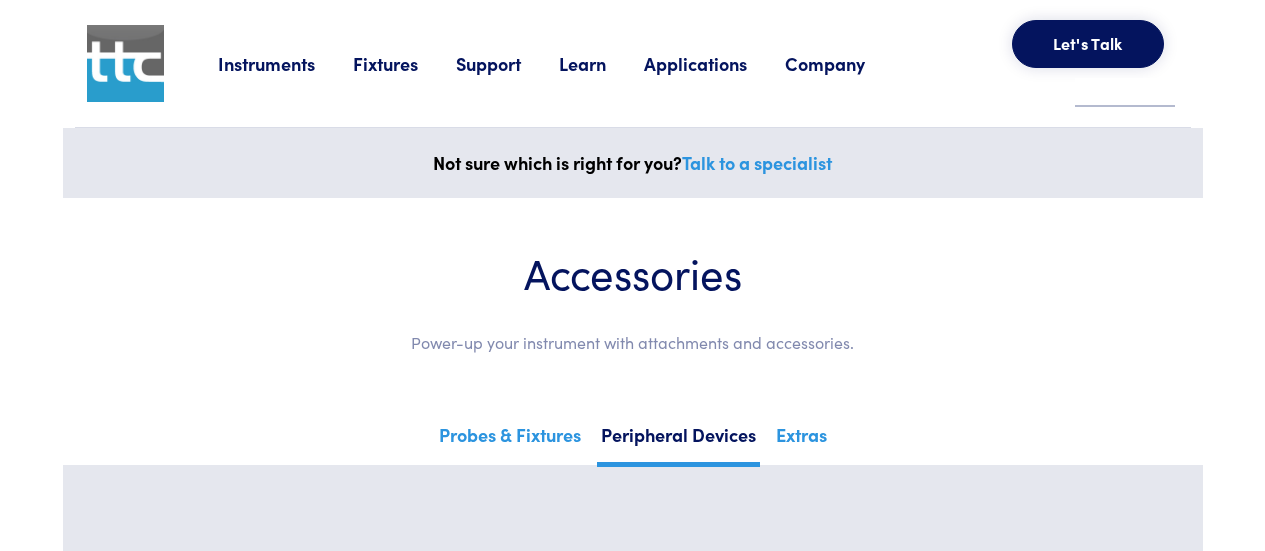 scroll, scrollTop: 0, scrollLeft: 0, axis: both 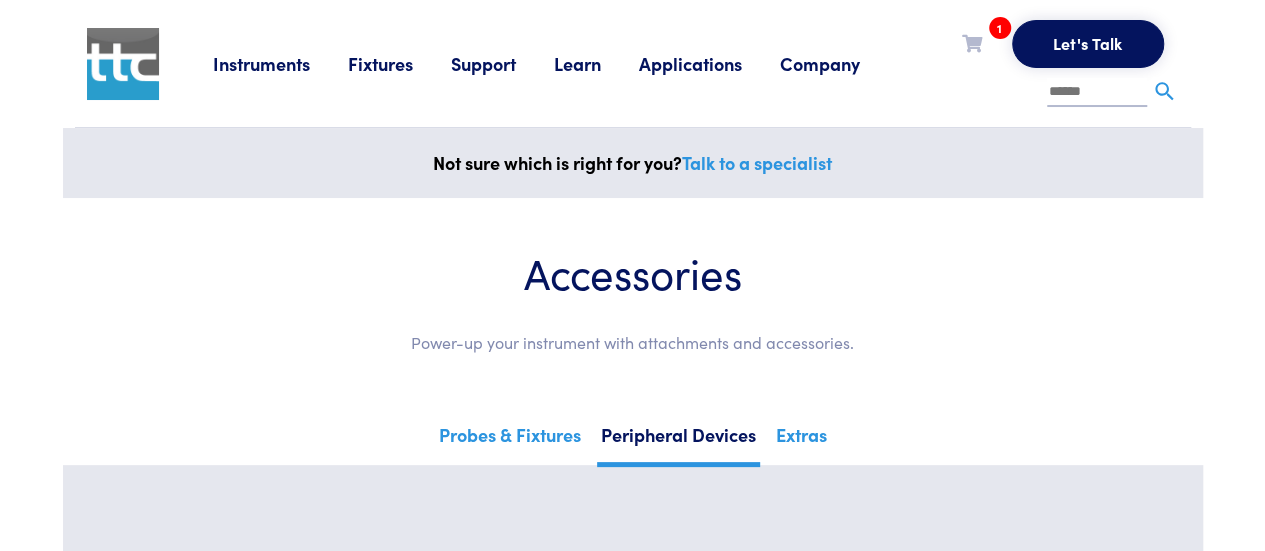 click at bounding box center [972, 43] 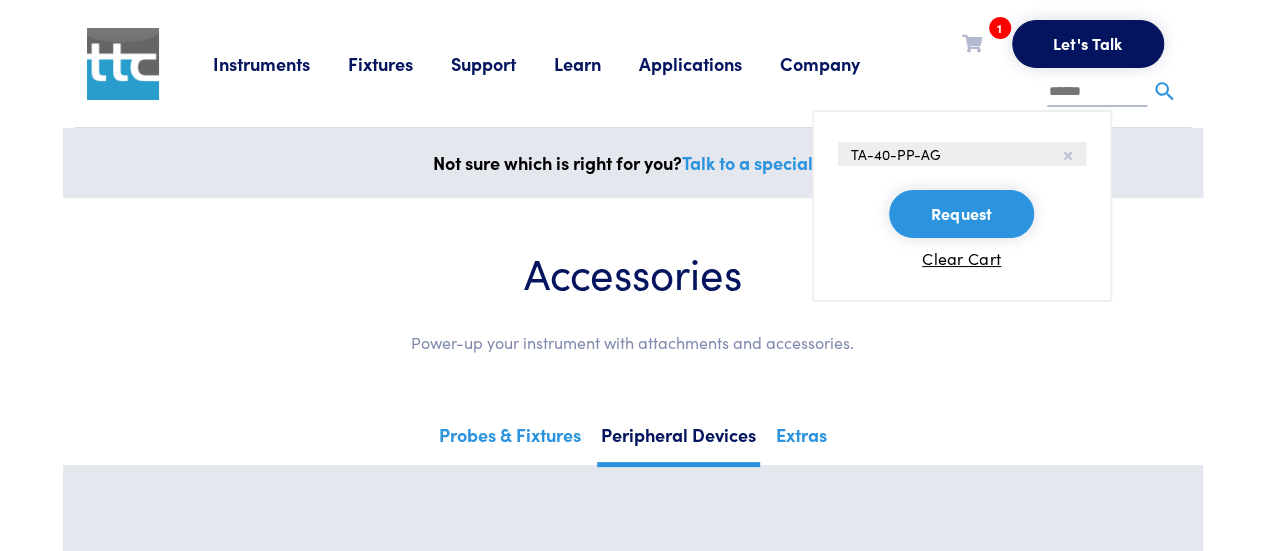 click on "TA-40-PP-AG" at bounding box center (962, 154) 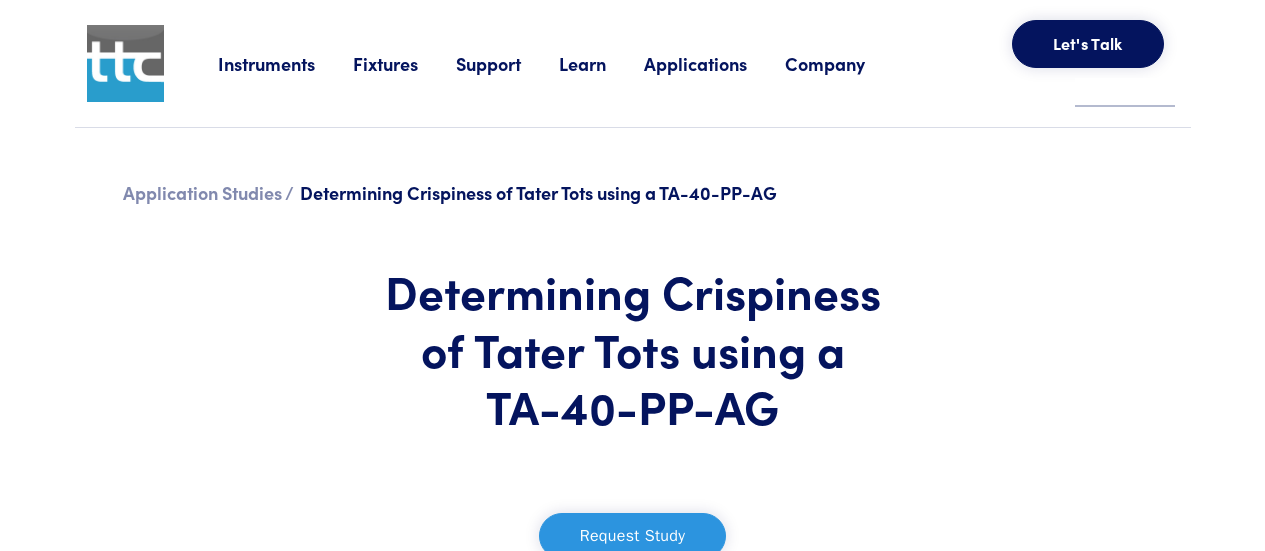 scroll, scrollTop: 0, scrollLeft: 0, axis: both 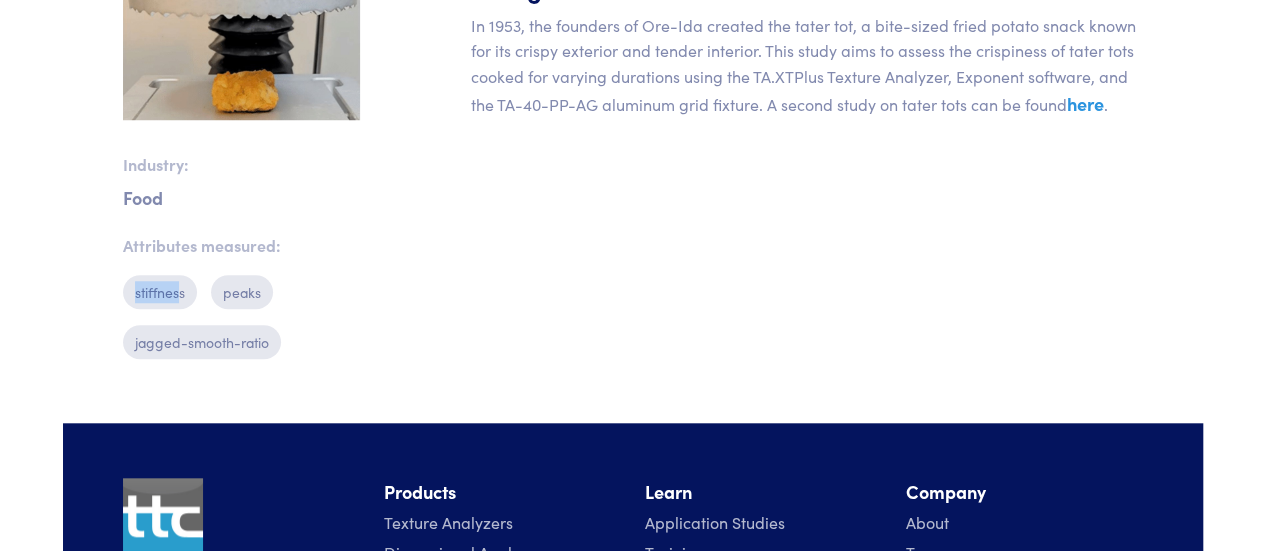 drag, startPoint x: 178, startPoint y: 295, endPoint x: 112, endPoint y: 295, distance: 66 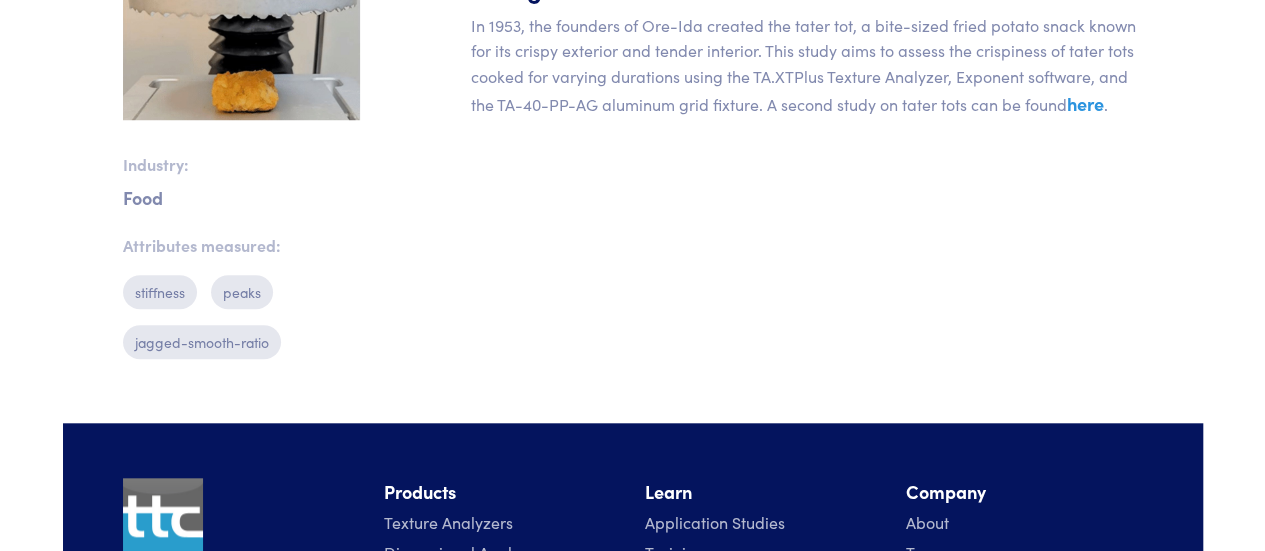 click on "Industry:
Food
Attributes measured:
stiffness
peaks
jagged-smooth-ratio
Background
In 1953, the founders of Ore-Ida created the tater tot, a bite-sized fried potato snack known for its crispy exterior and tender interior. This study aims to assess the crispiness of tater tots cooked for varying durations using the TA.XTPlus Texture Analyzer, Exponent software, and the TA-40-PP-AG aluminum grid fixture. A second study on tater tots can be found  here ." at bounding box center (633, 173) 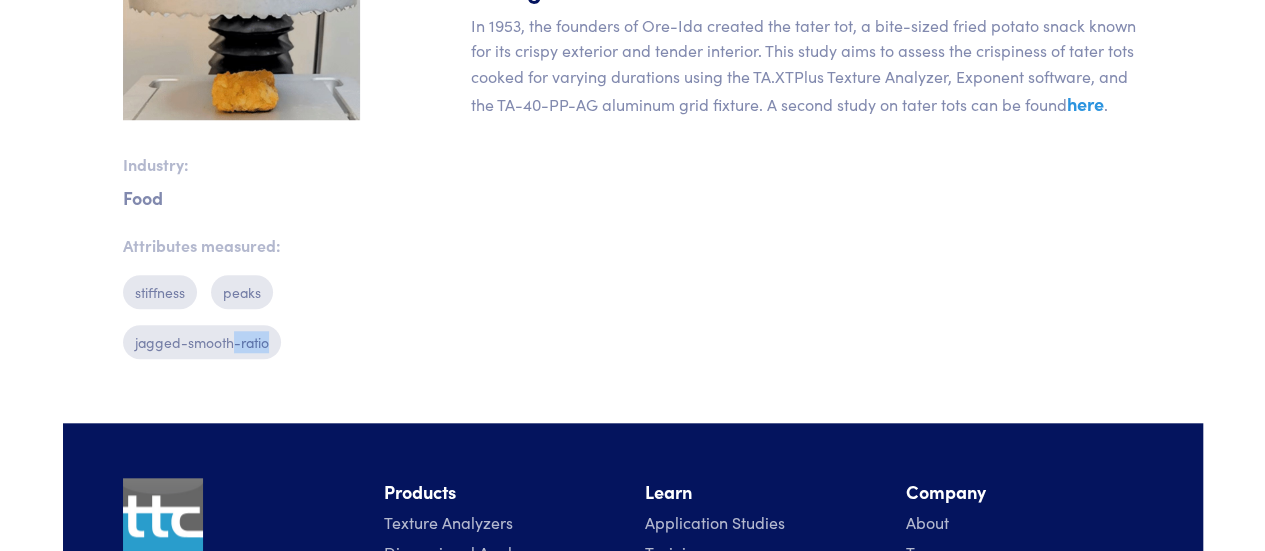 drag, startPoint x: 236, startPoint y: 326, endPoint x: 236, endPoint y: 370, distance: 44 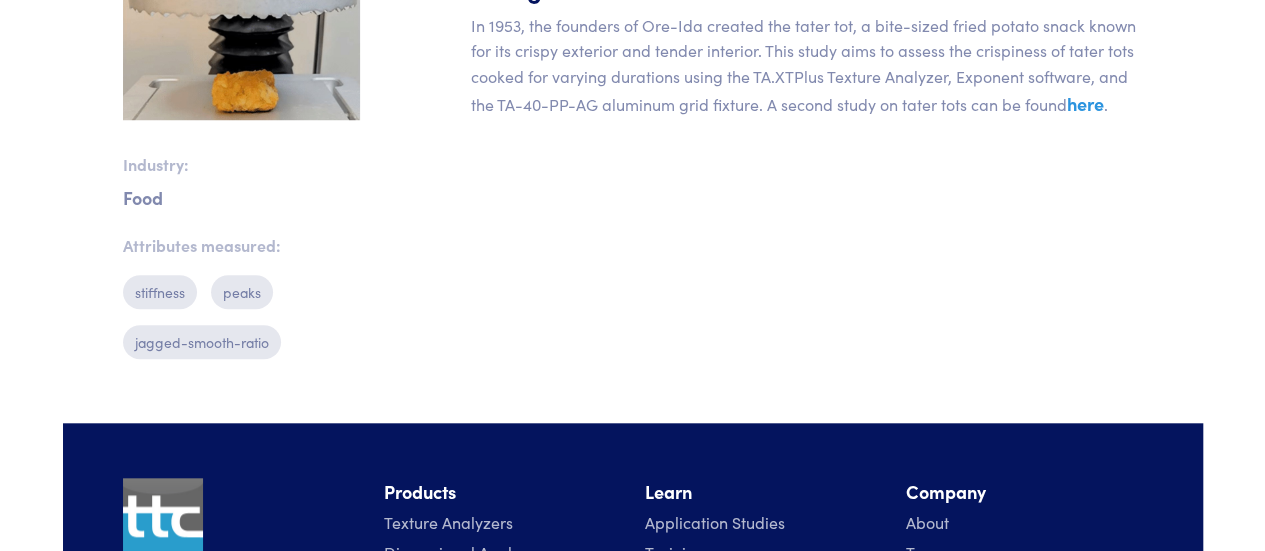 click on "Industry:
Food
Attributes measured:
stiffness
peaks
jagged-smooth-ratio
Background
In 1953, the founders of Ore-Ida created the tater tot, a bite-sized fried potato snack known for its crispy exterior and tender interior. This study aims to assess the crispiness of tater tots cooked for varying durations using the TA.XTPlus Texture Analyzer, Exponent software, and the TA-40-PP-AG aluminum grid fixture. A second study on tater tots can be found  here ." at bounding box center (633, 173) 